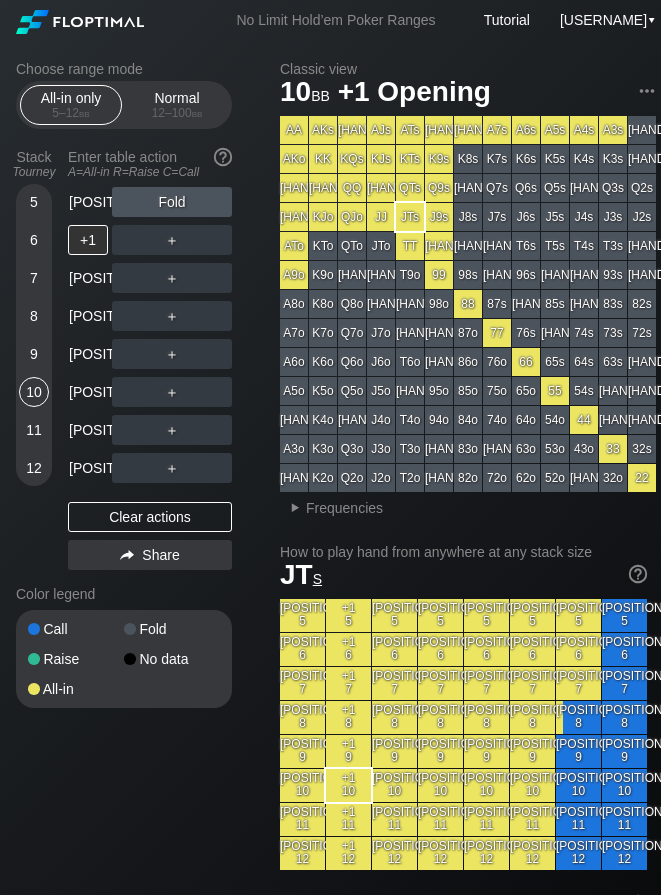 scroll, scrollTop: 0, scrollLeft: 0, axis: both 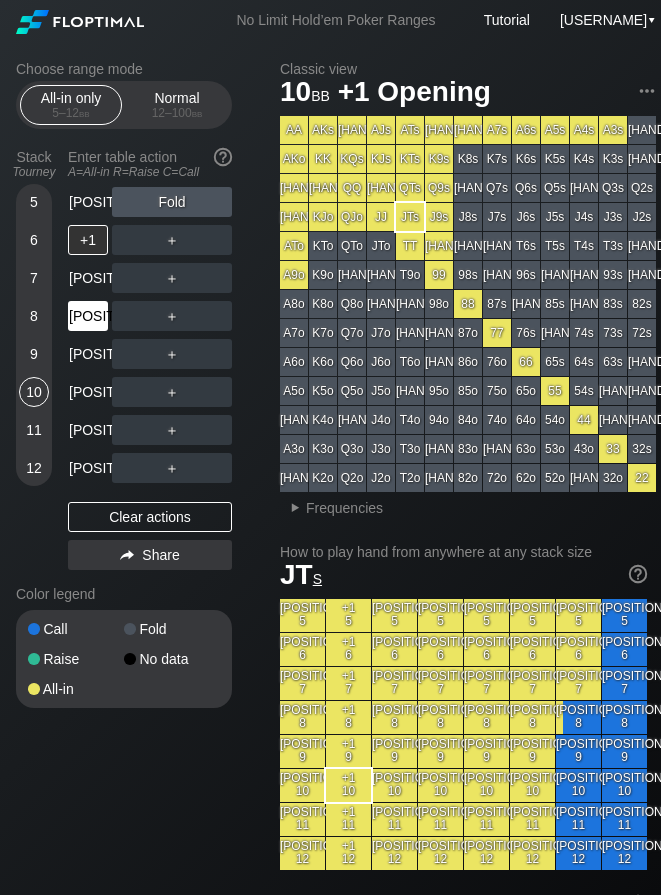 click on "[POSITION]" at bounding box center [88, 316] 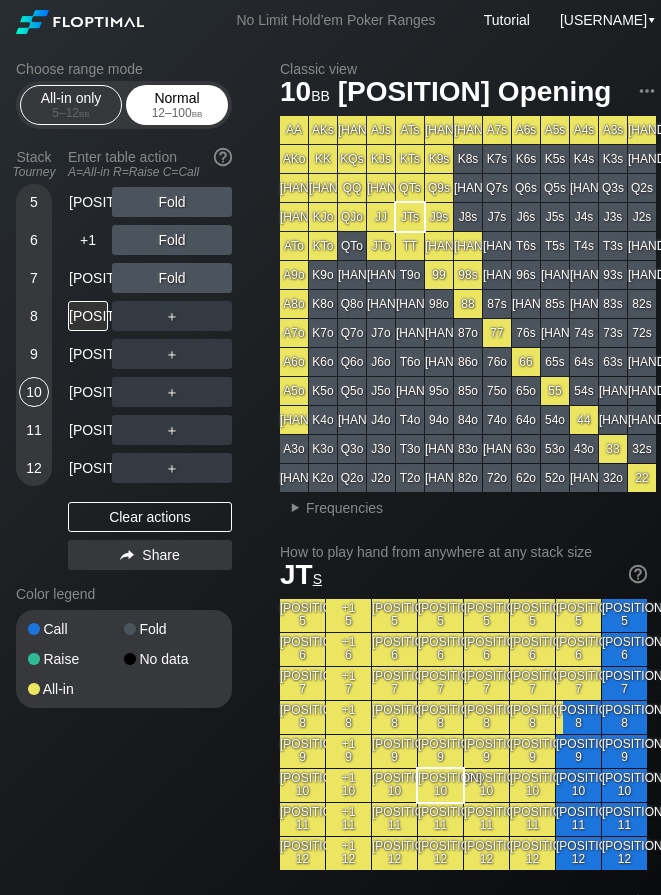 click on "Normal [RANGE] – [STACK] bb" at bounding box center (177, 105) 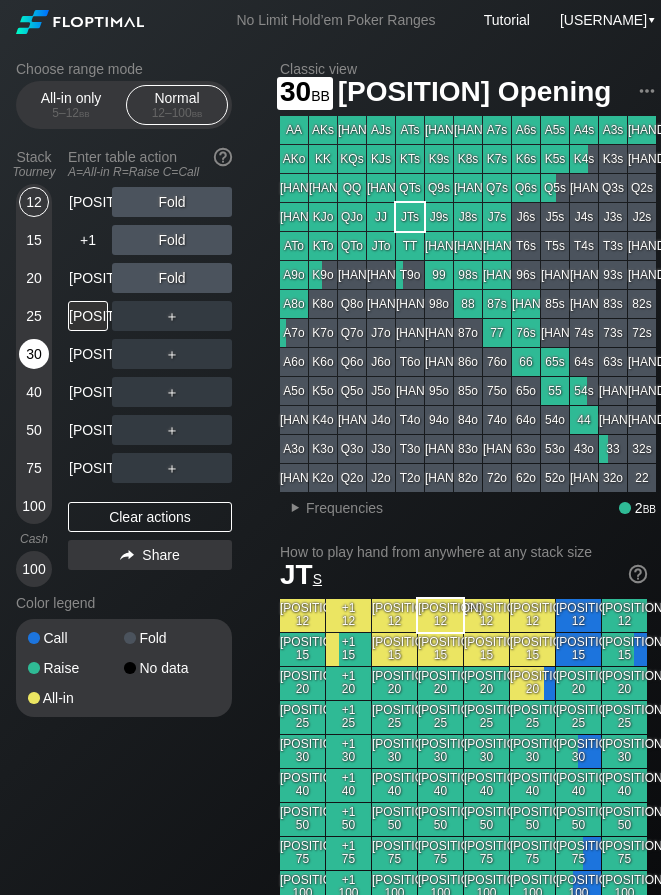 click on "30" at bounding box center [34, 354] 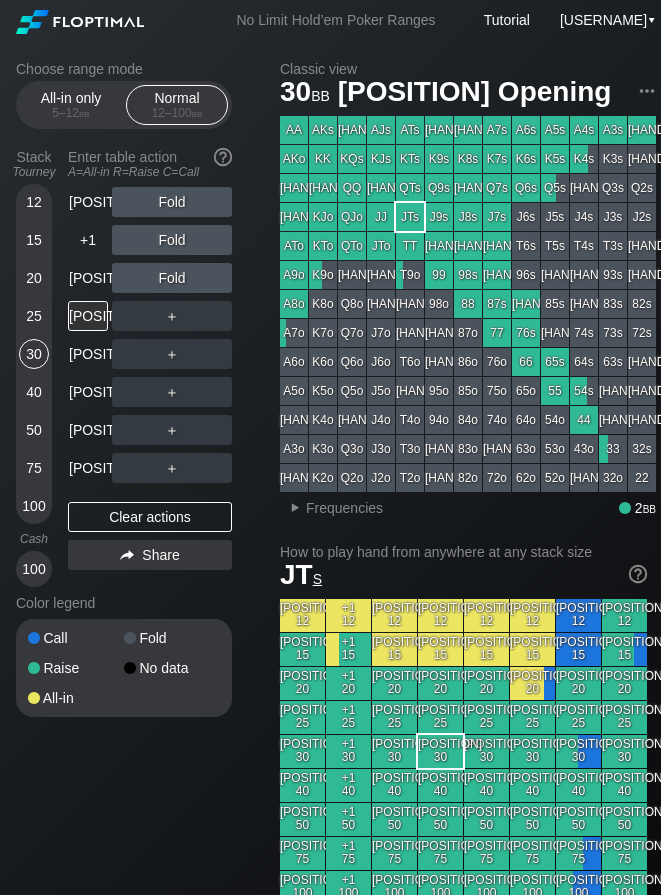 click on "Classic view" at bounding box center (468, 69) 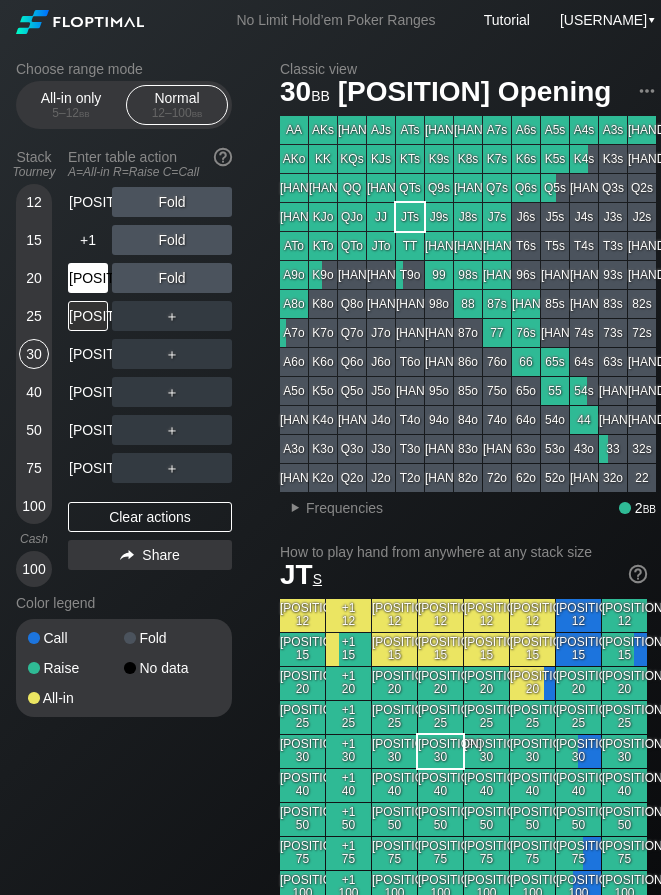 click on "[POSITION]" at bounding box center [88, 278] 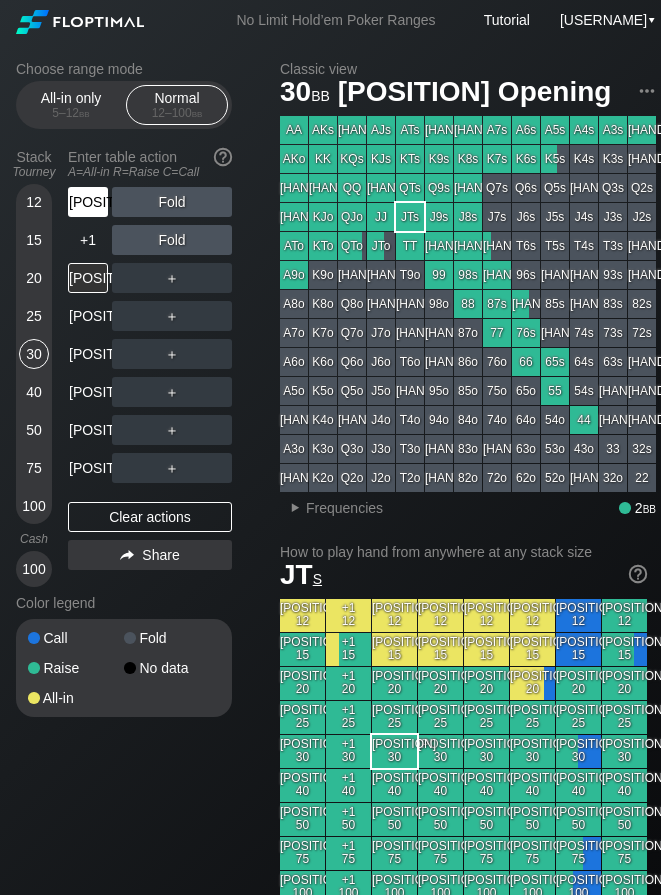 click on "[POSITION]" at bounding box center [88, 202] 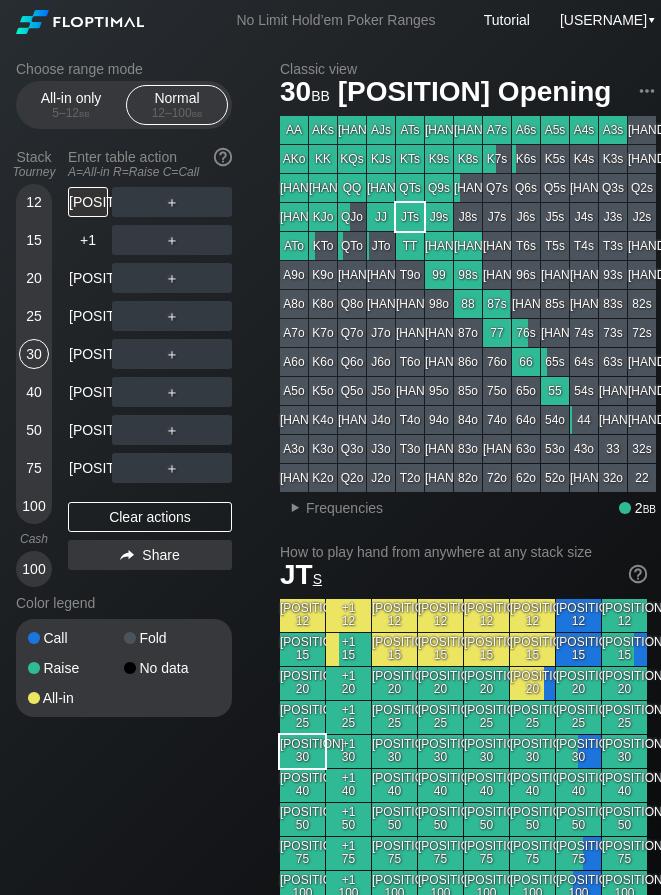 click on "15" at bounding box center [34, 240] 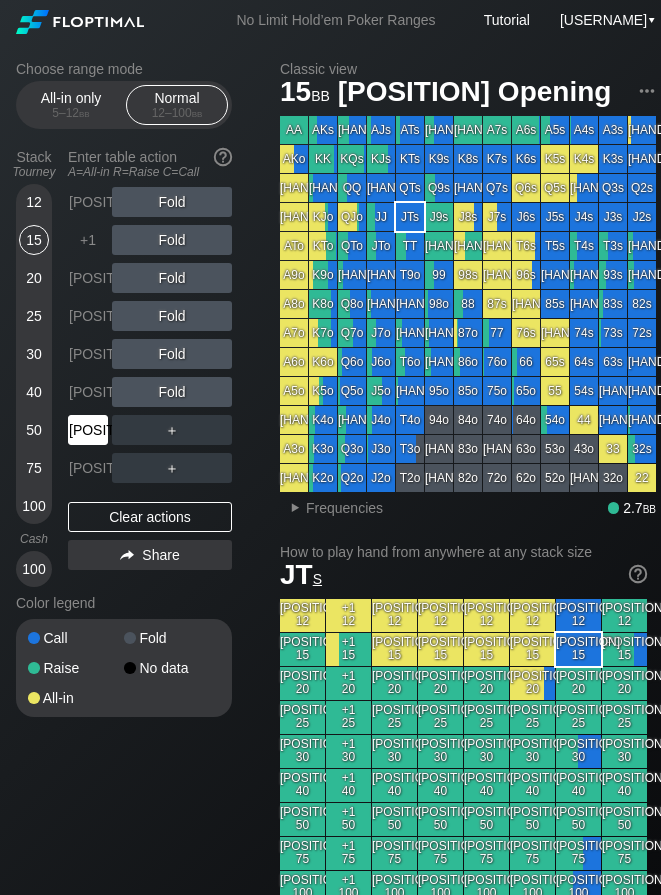 click on "[POSITION]" at bounding box center (88, 430) 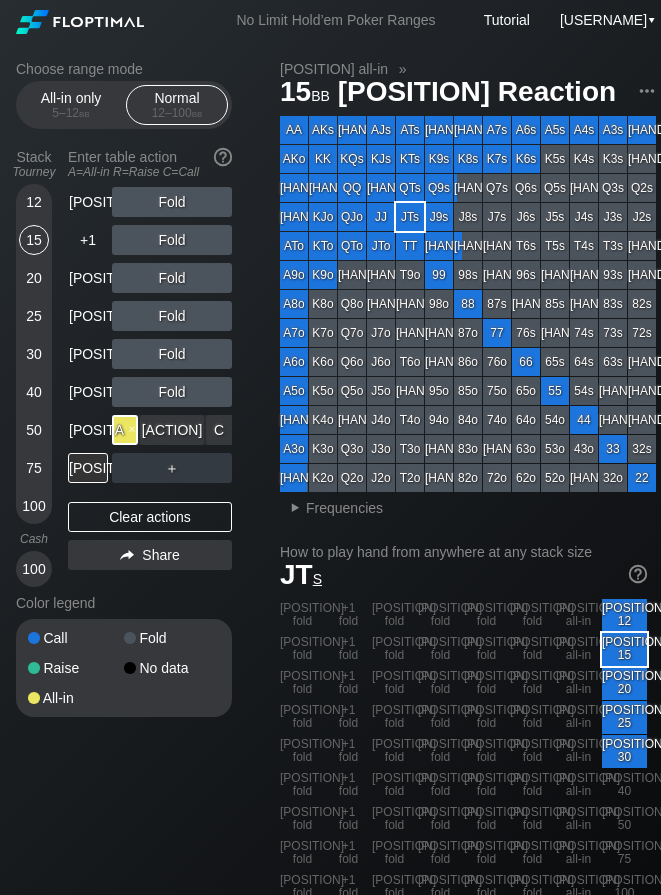 click on "A ✕" at bounding box center (125, 430) 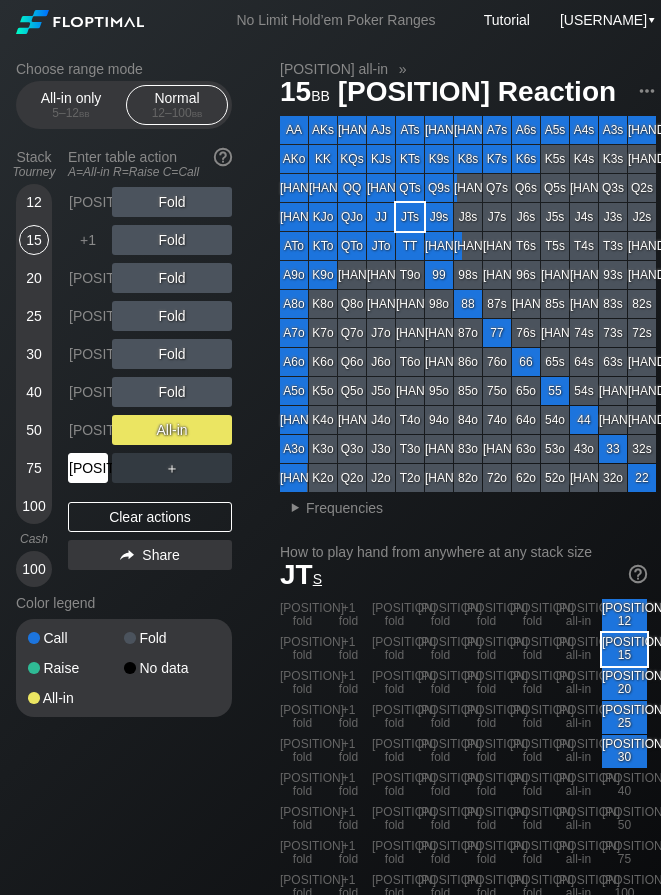 click on "[POSITION]" at bounding box center (88, 468) 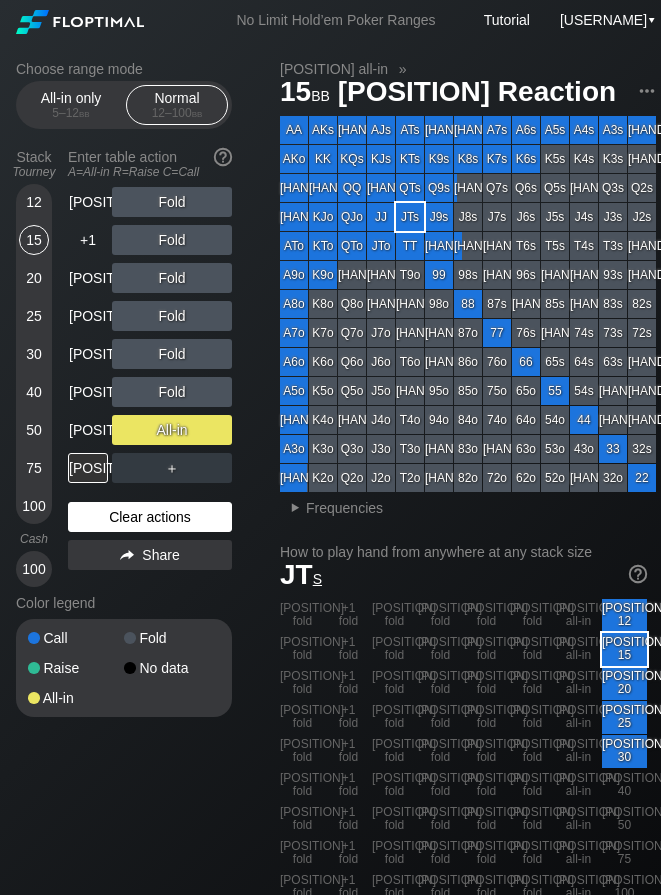 click on "Clear actions" at bounding box center [150, 517] 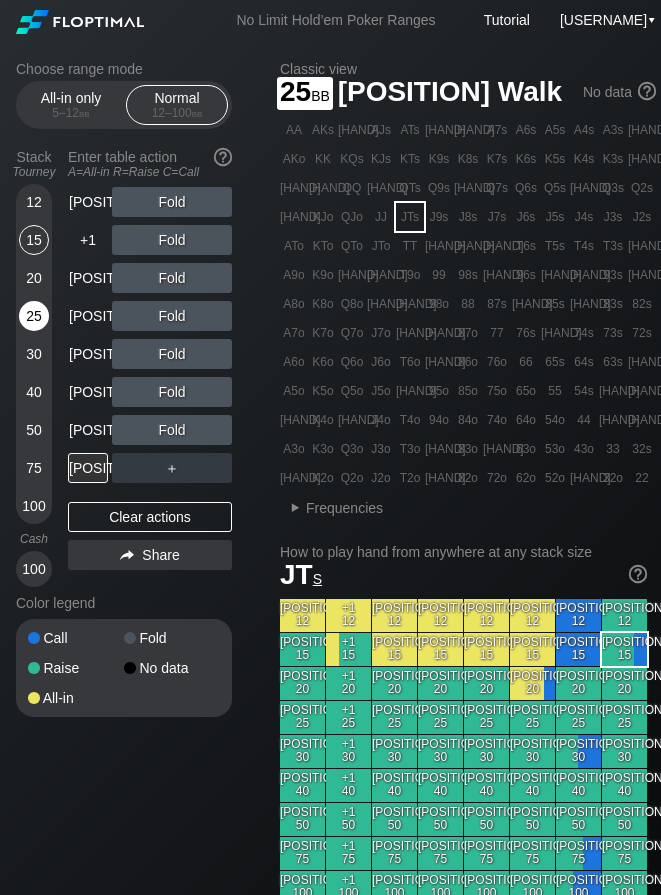 click on "25" at bounding box center [34, 316] 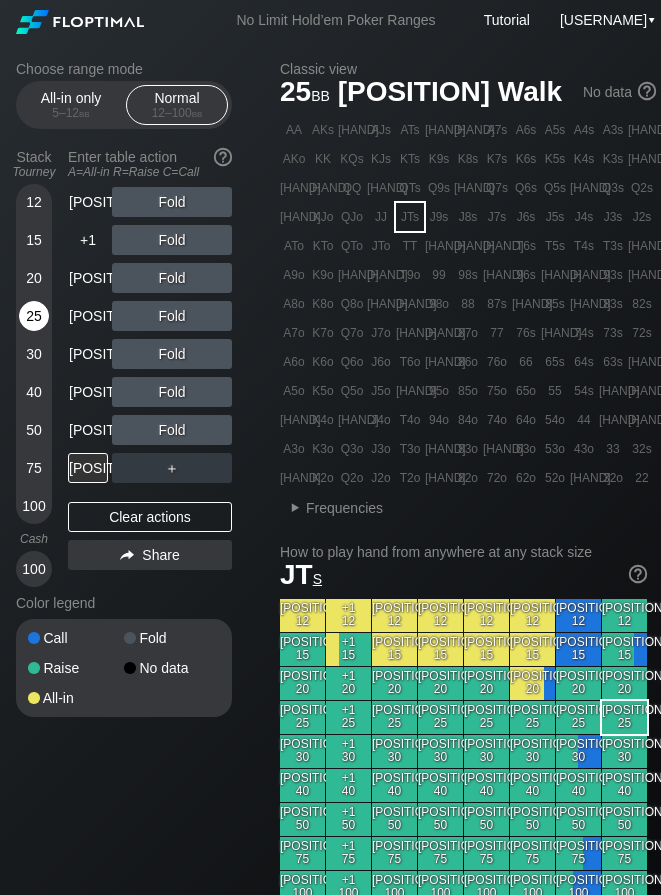 drag, startPoint x: 28, startPoint y: 316, endPoint x: 36, endPoint y: 337, distance: 22.472204 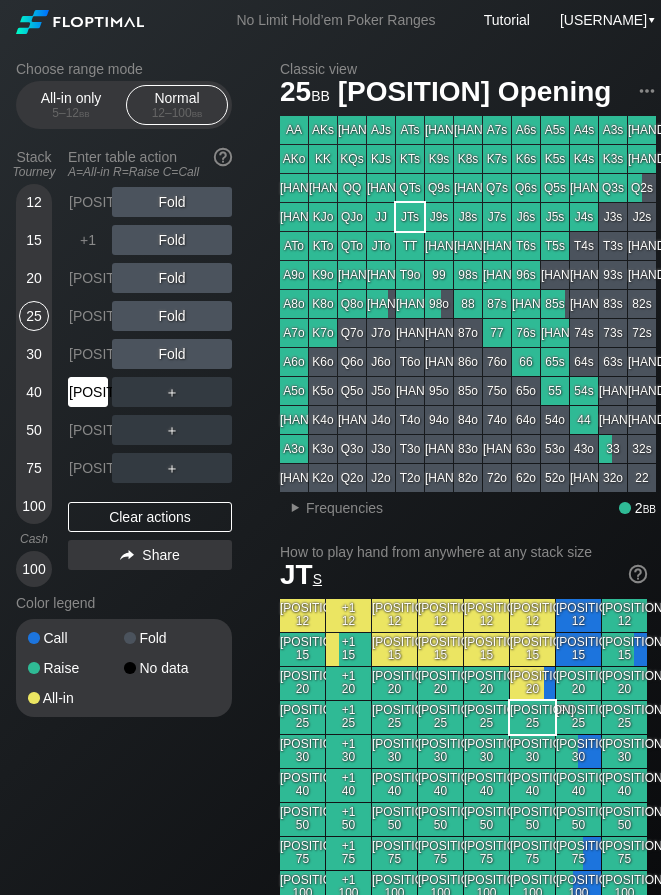 click on "[POSITION]" at bounding box center (88, 392) 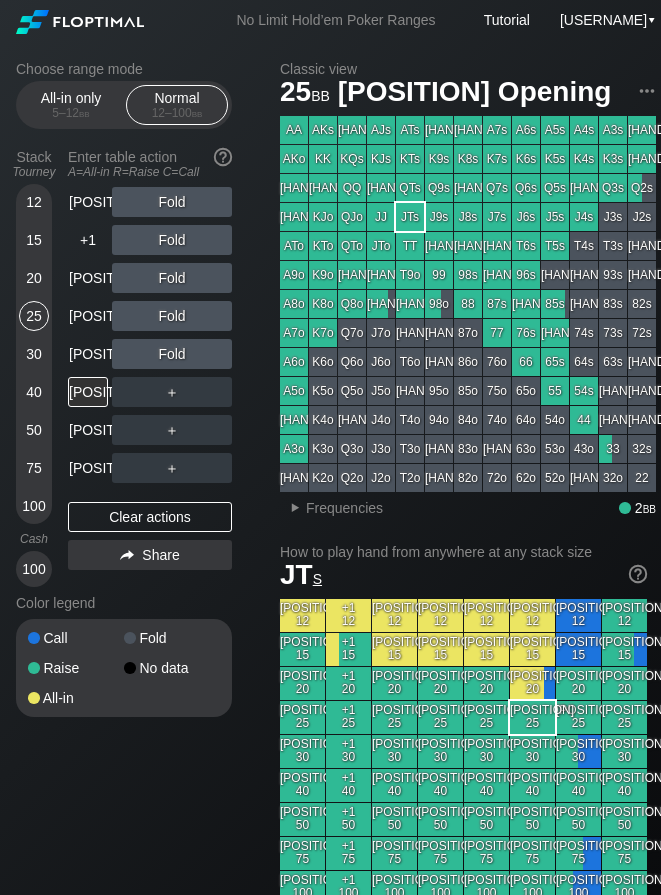 click on "12" at bounding box center (34, 202) 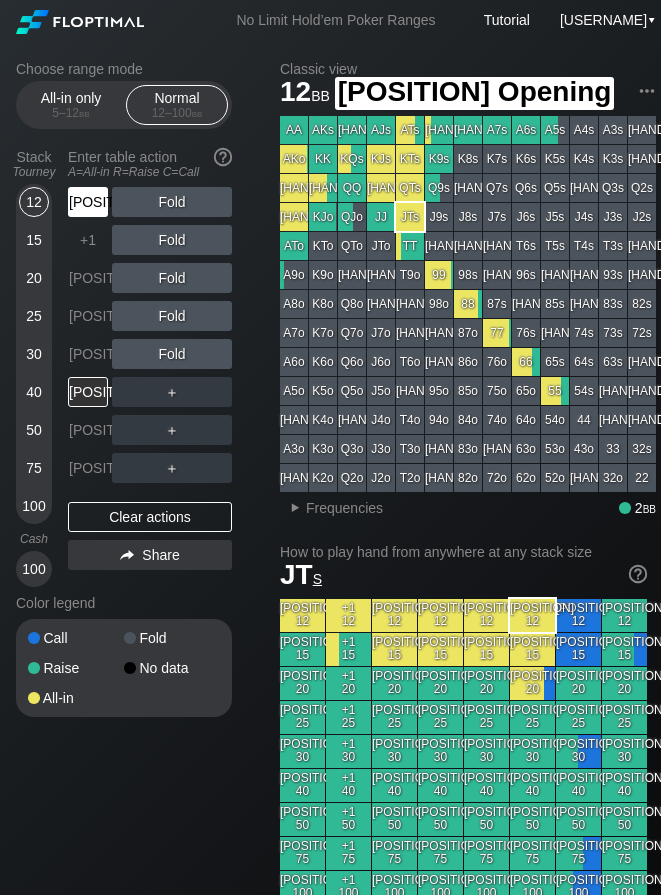 click on "[POSITION]" at bounding box center (88, 202) 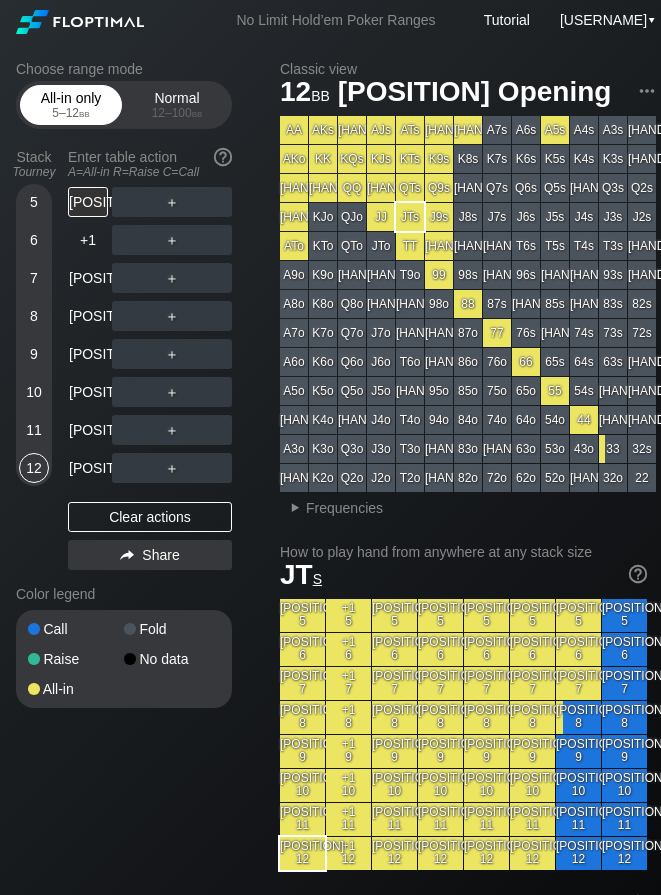 click on "5 – 12 bb" at bounding box center [71, 113] 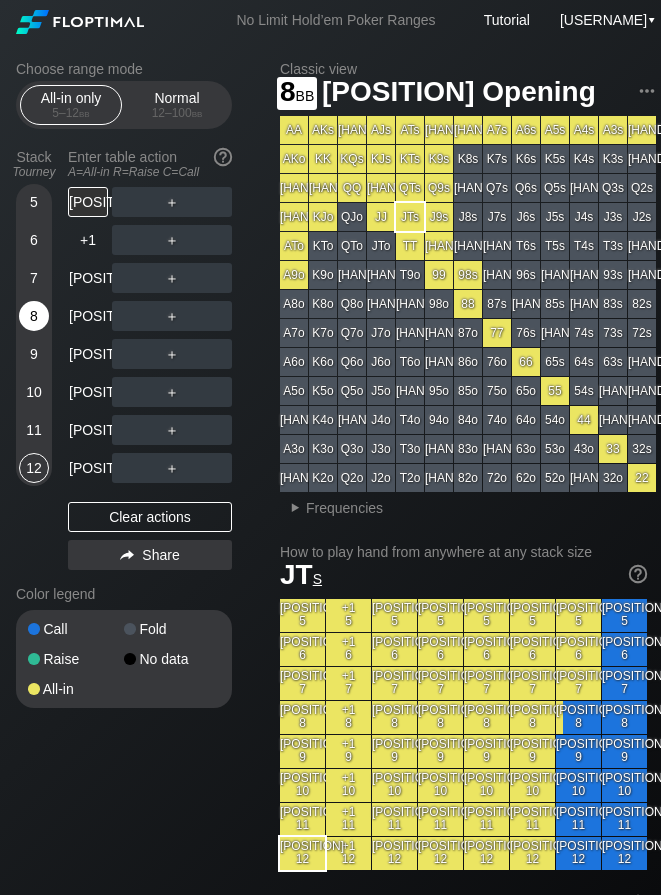click on "8" at bounding box center (34, 316) 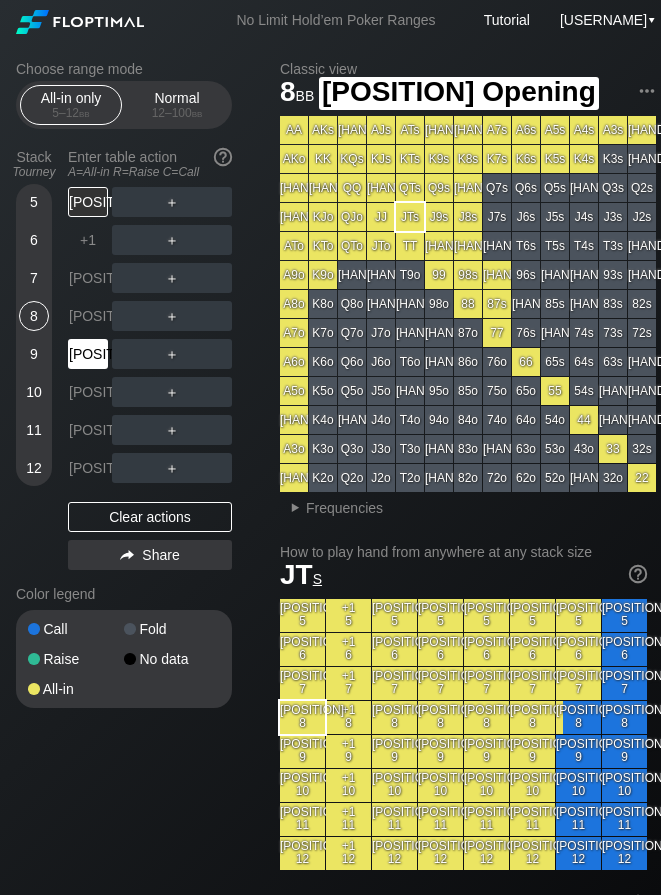 click on "[POSITION]" at bounding box center (88, 354) 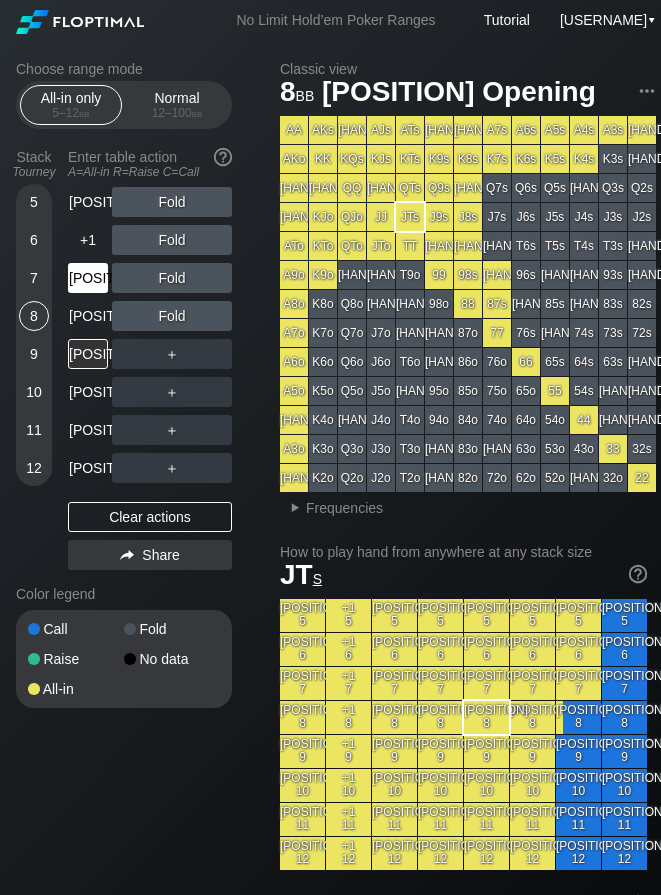 click on "[POSITION]" at bounding box center (88, 278) 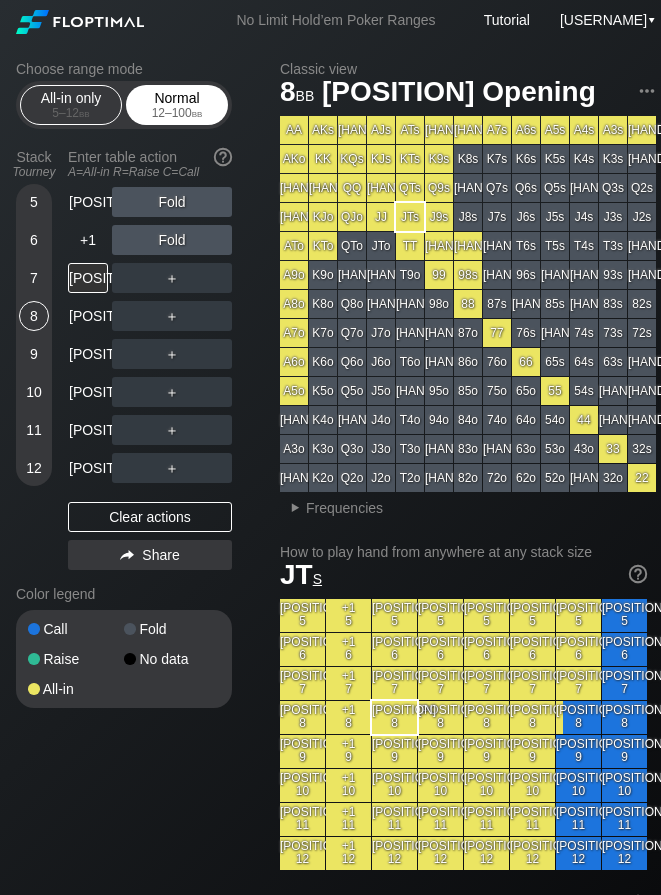 click on "bb" at bounding box center (197, 113) 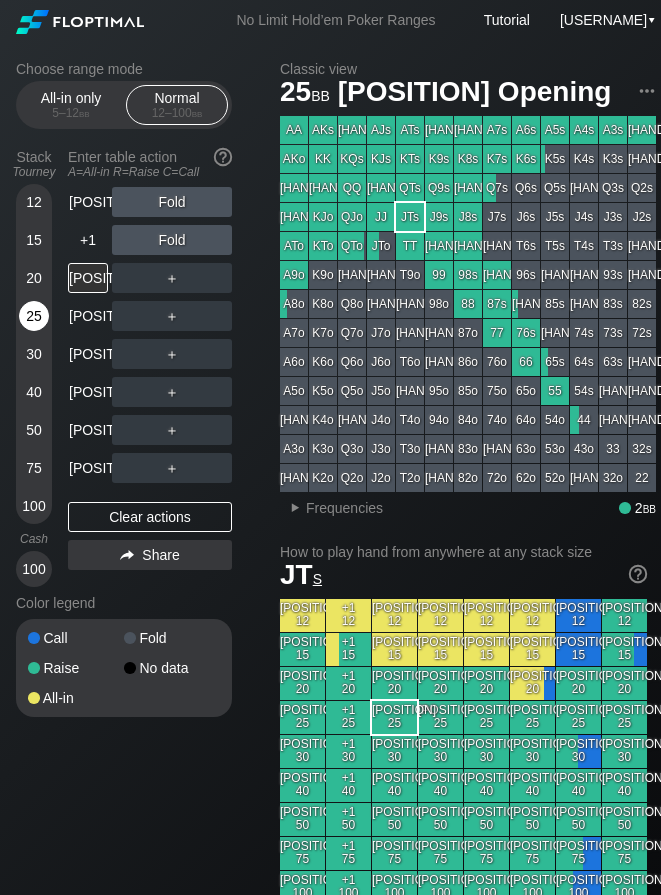 click on "25" at bounding box center [34, 316] 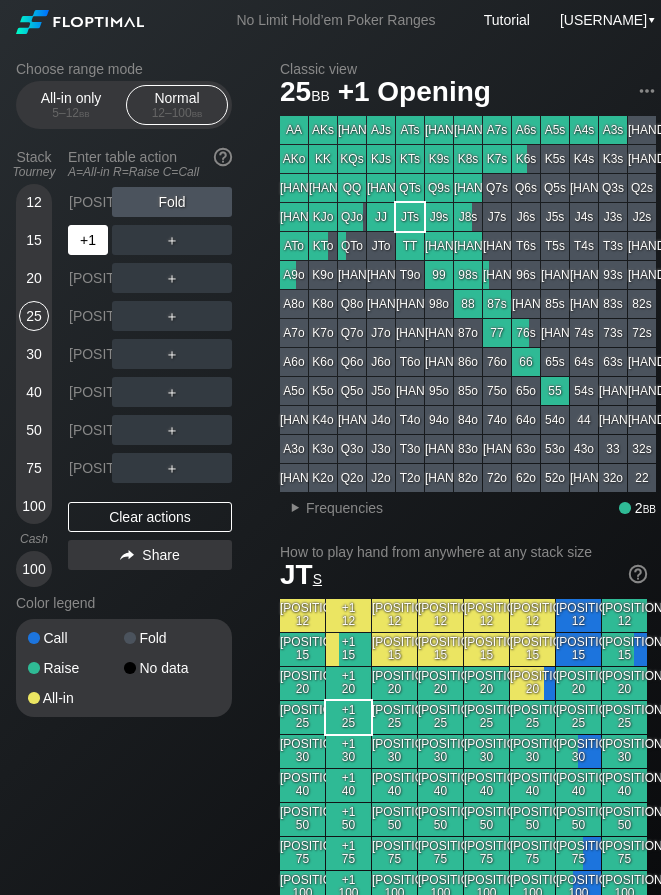 click on "+1" at bounding box center [88, 240] 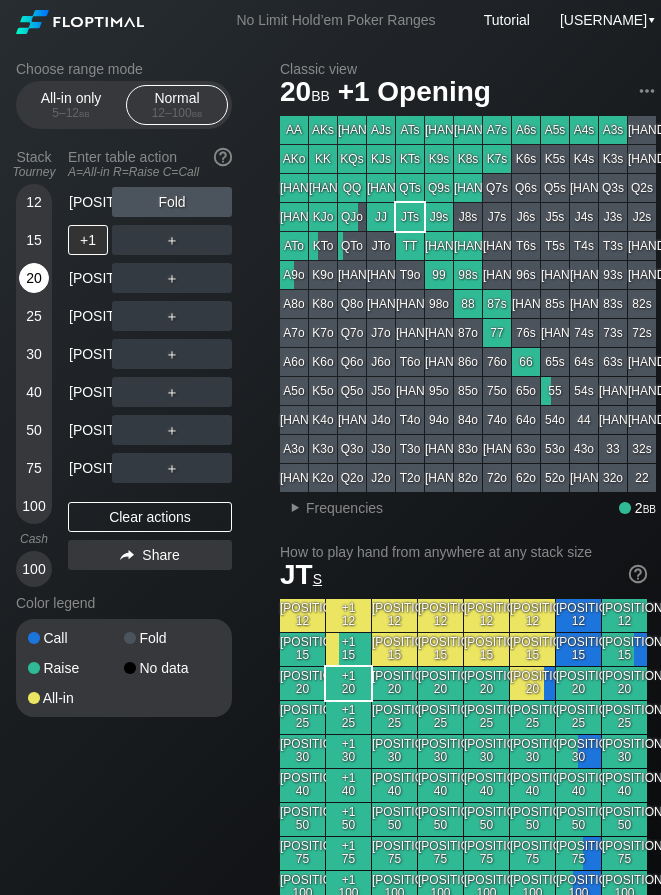 click on "20" at bounding box center (34, 278) 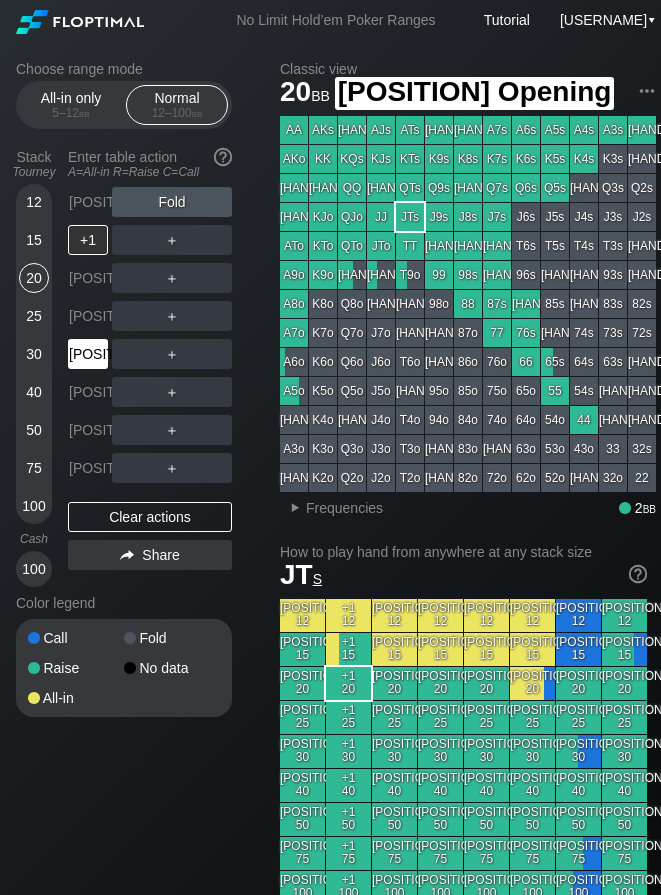 click on "[POSITION]" at bounding box center [88, 354] 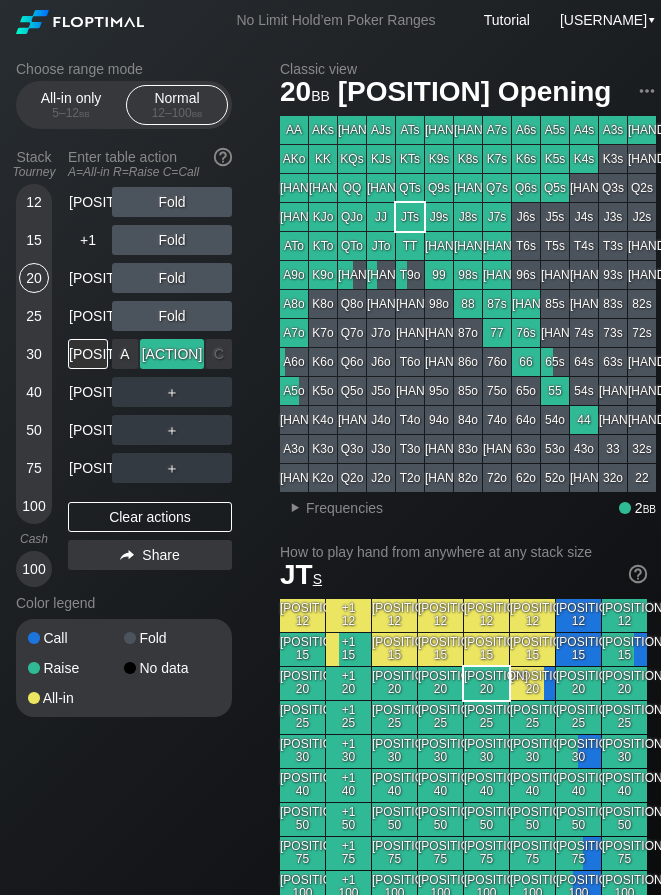 drag, startPoint x: 169, startPoint y: 349, endPoint x: 151, endPoint y: 371, distance: 28.42534 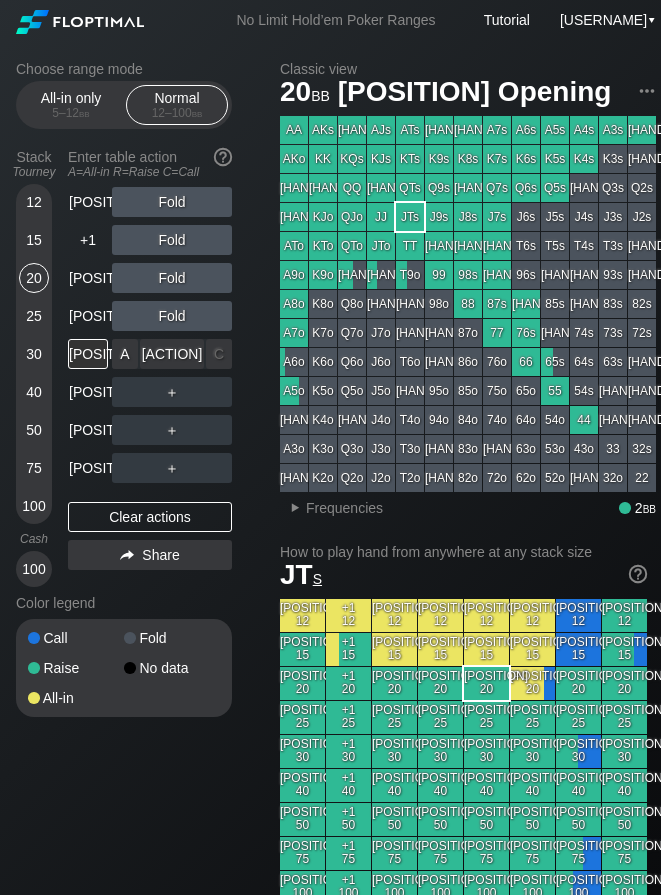 click on "R ✕" at bounding box center (172, 354) 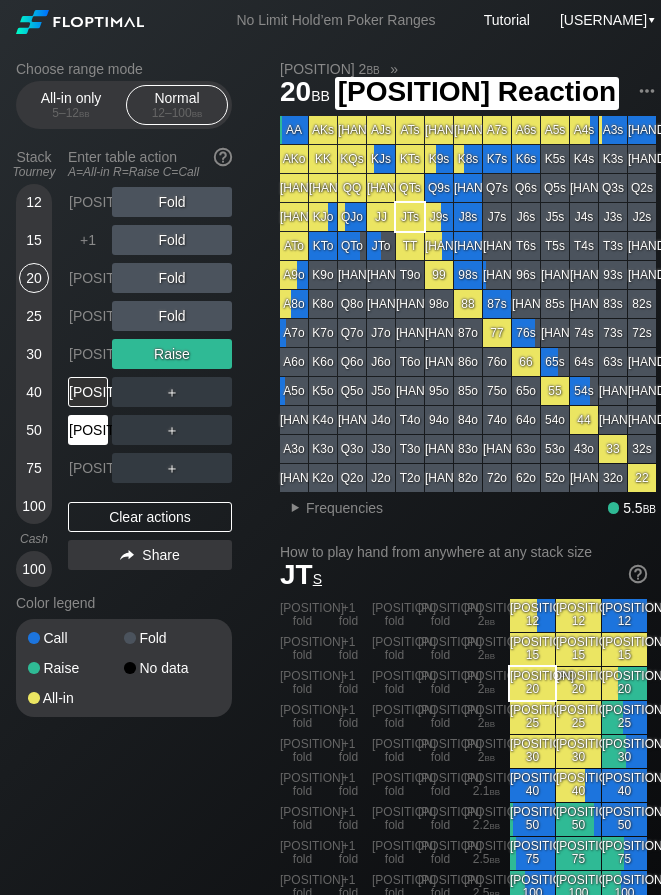 click on "[POSITION]" at bounding box center [88, 430] 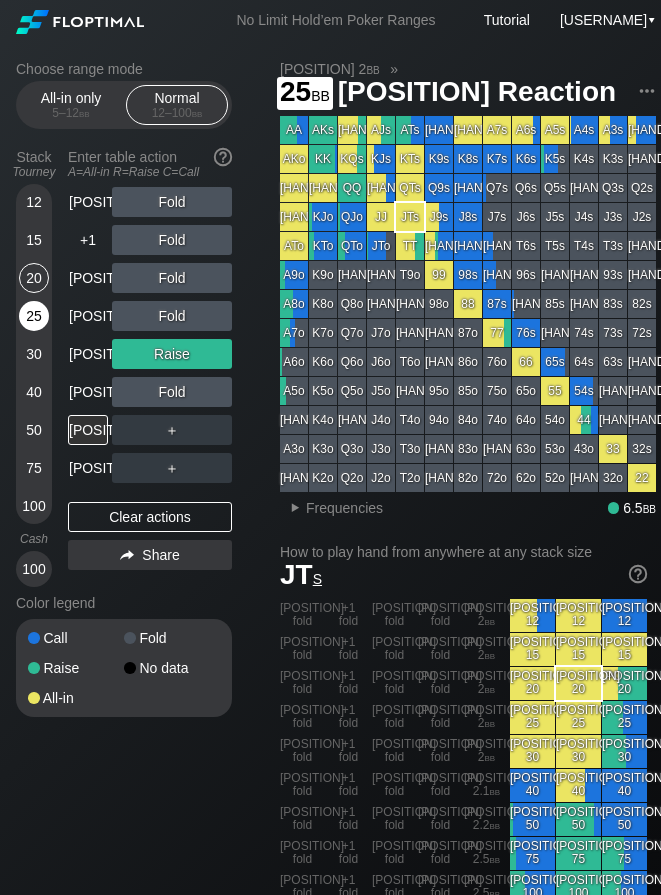 click on "25" at bounding box center [34, 316] 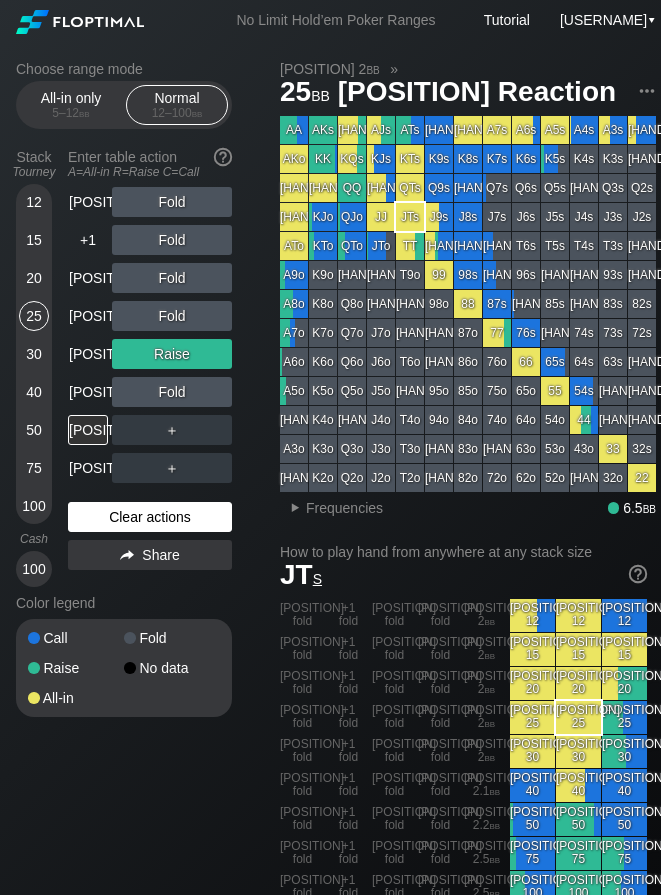click on "Clear actions" at bounding box center [150, 517] 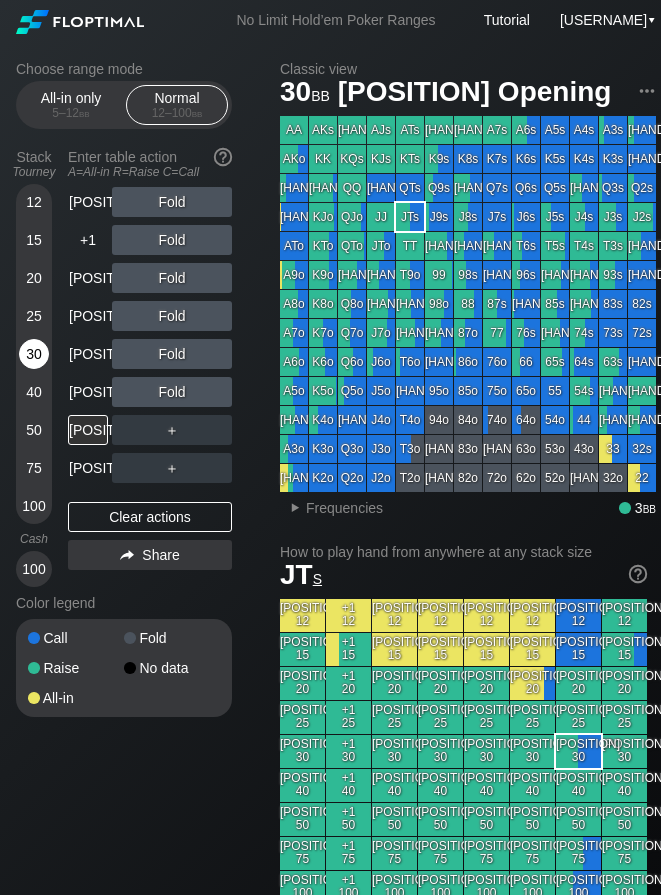 click on "30" at bounding box center [34, 354] 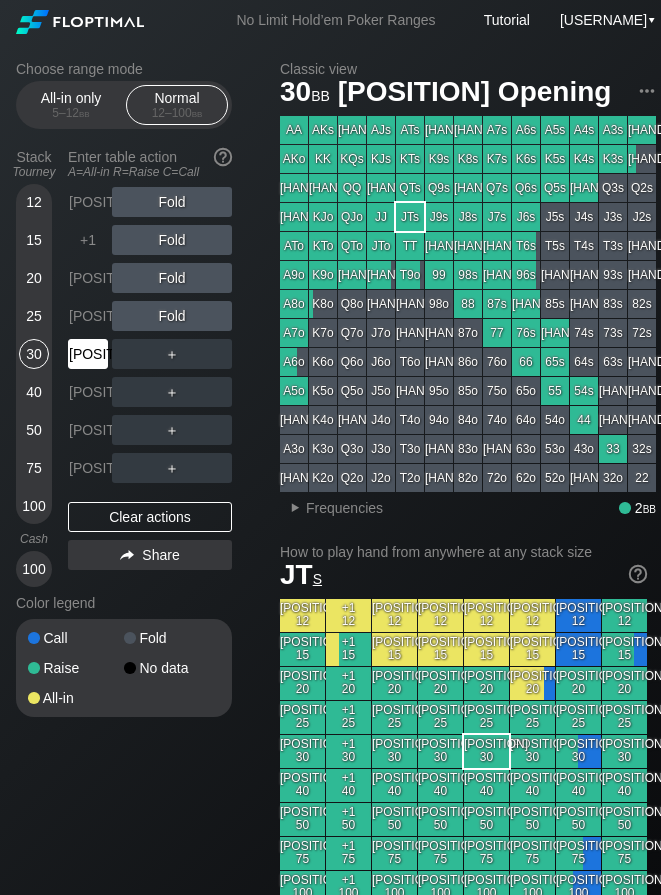 click on "[POSITION]" at bounding box center [88, 354] 